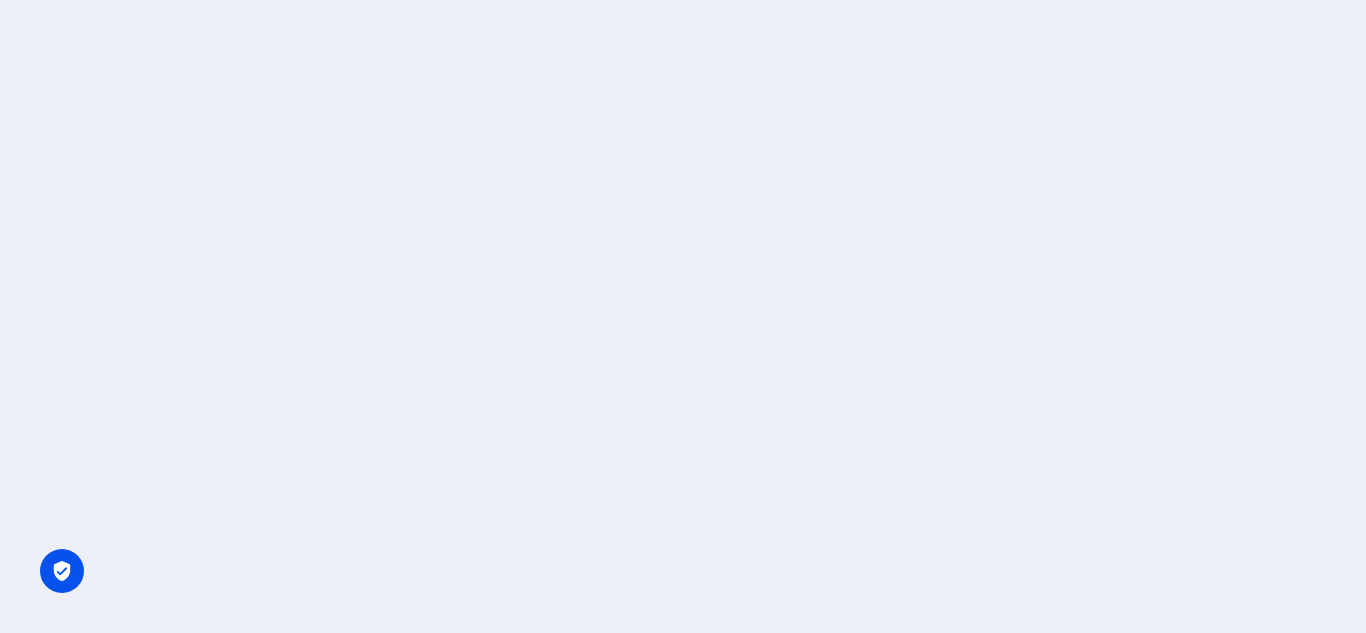 scroll, scrollTop: 0, scrollLeft: 0, axis: both 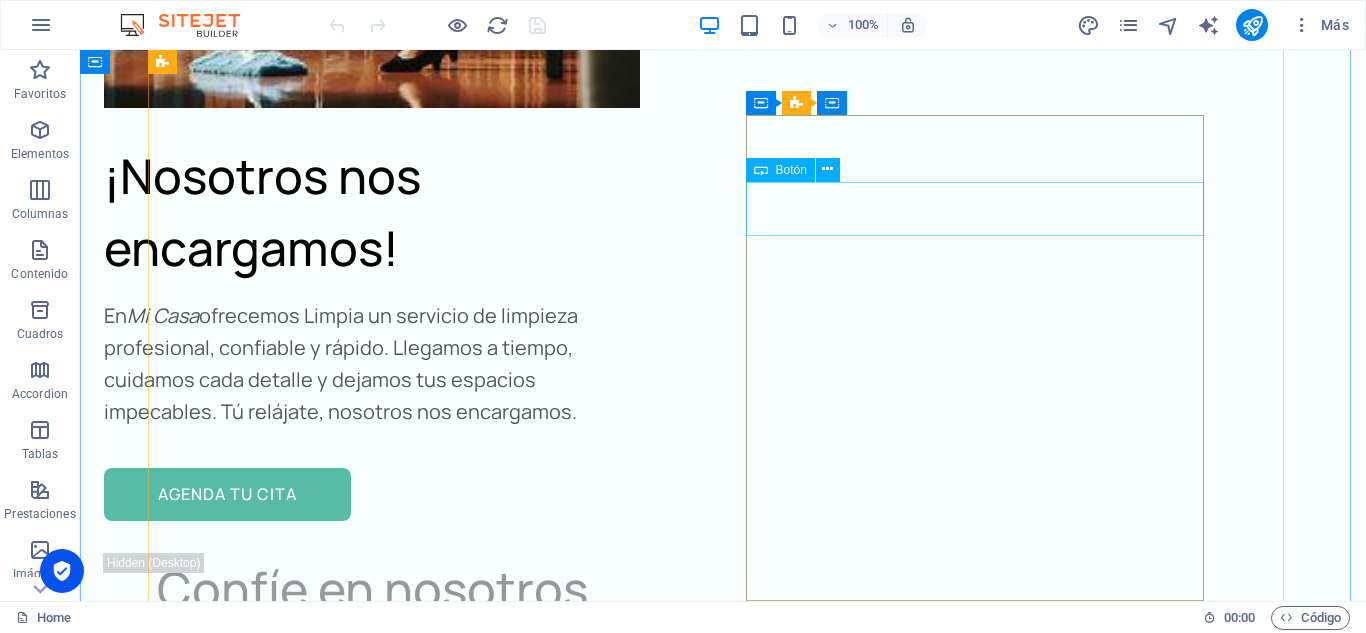 click on "Mail" at bounding box center (464, 4013) 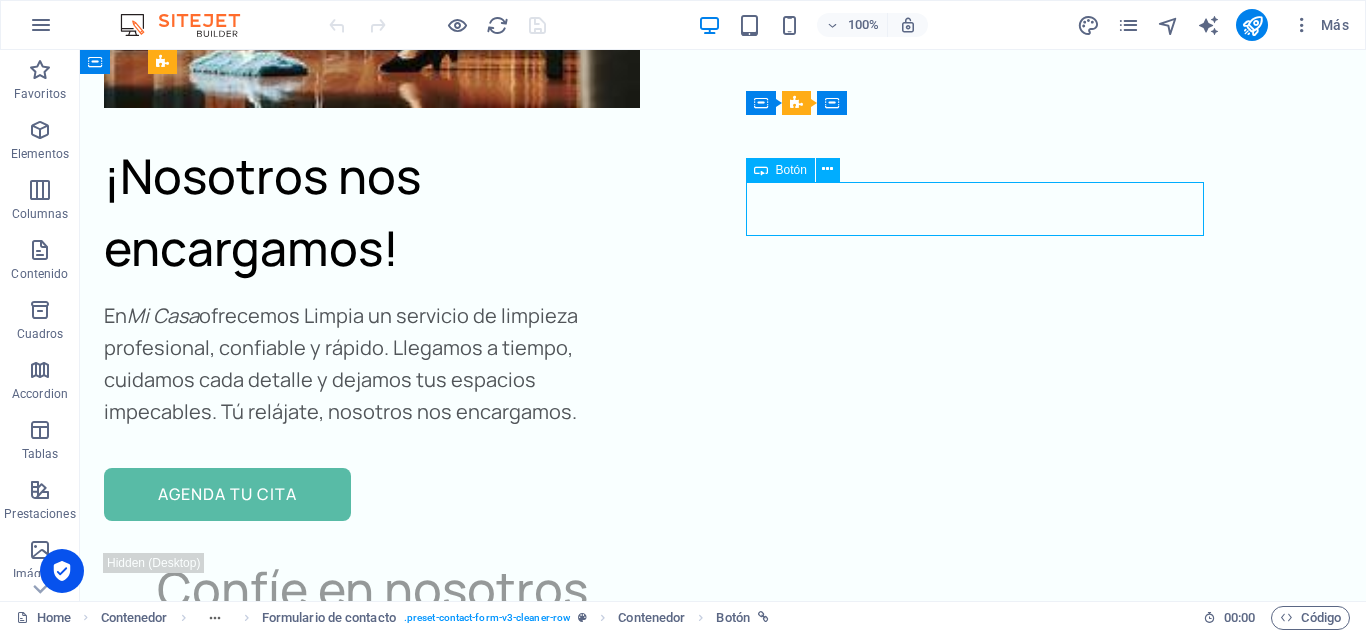 click on "Mail" at bounding box center [464, 4013] 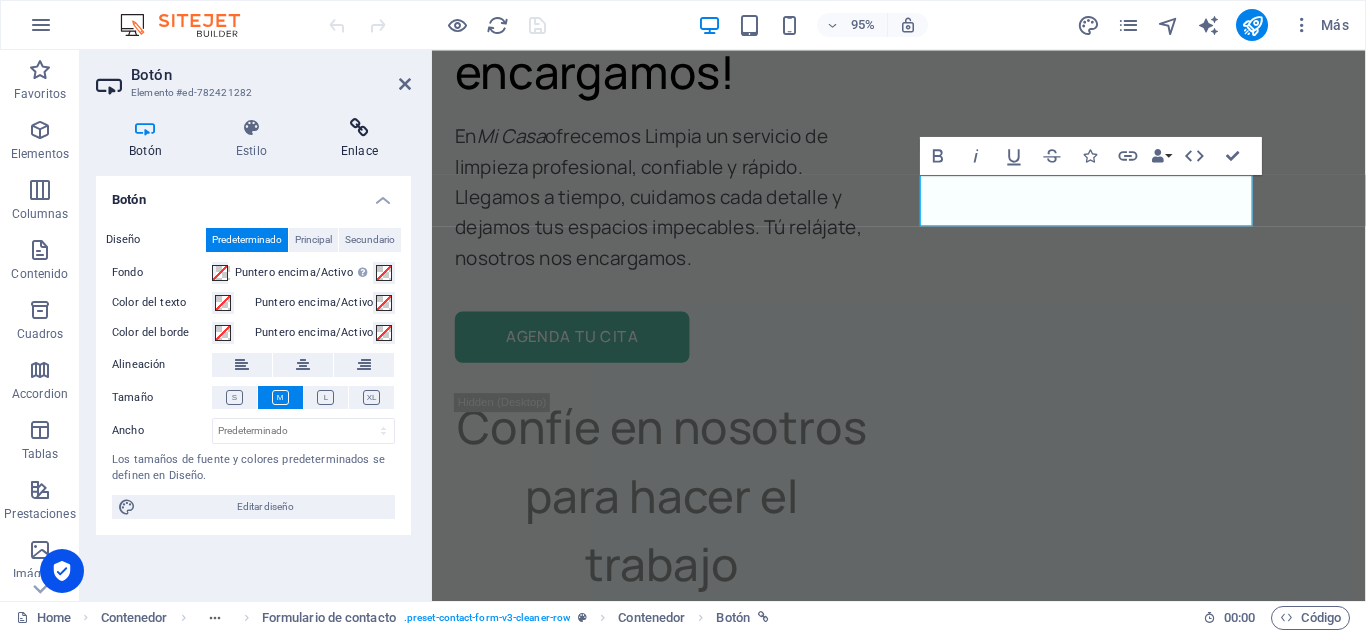 click on "Enlace" at bounding box center (359, 139) 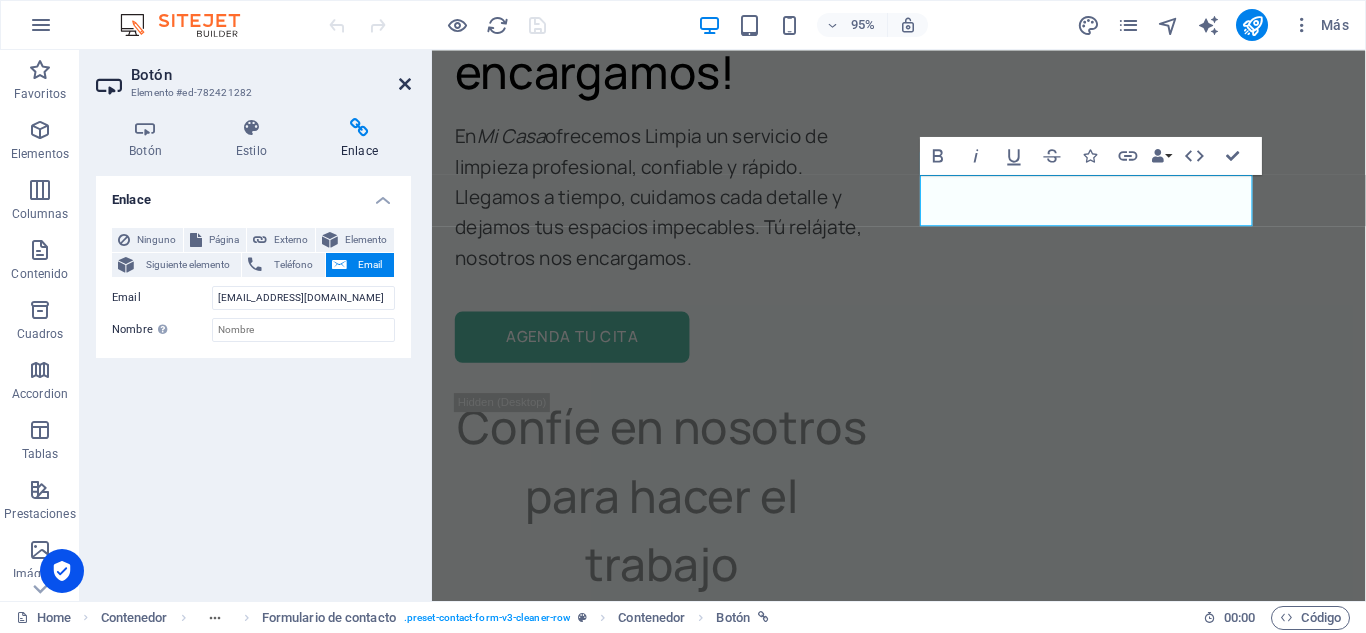 click at bounding box center (405, 84) 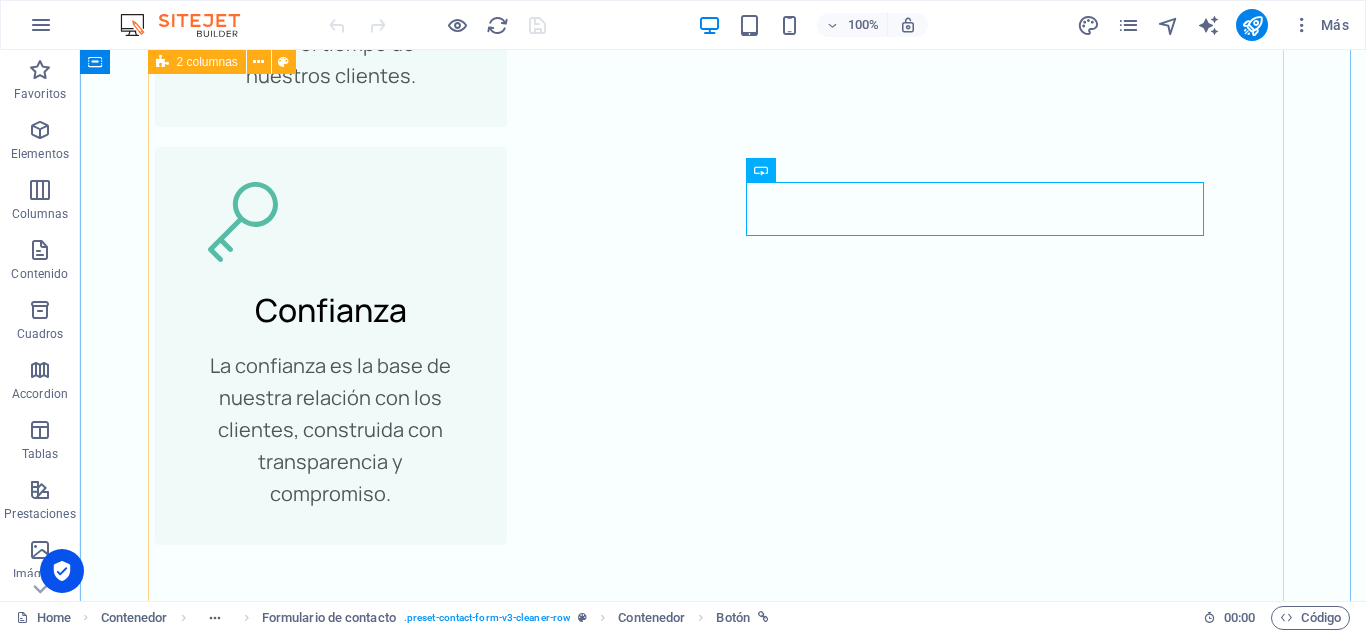scroll, scrollTop: 8100, scrollLeft: 0, axis: vertical 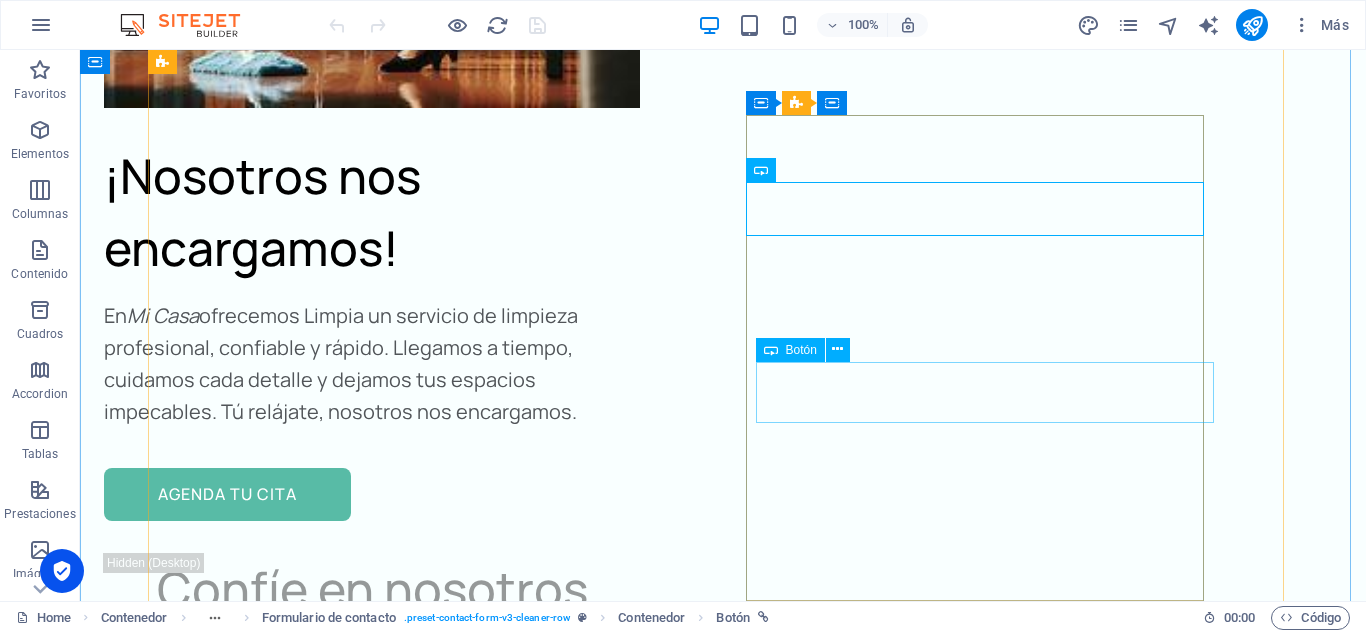 click on "WHATSAPP" at bounding box center (464, 4204) 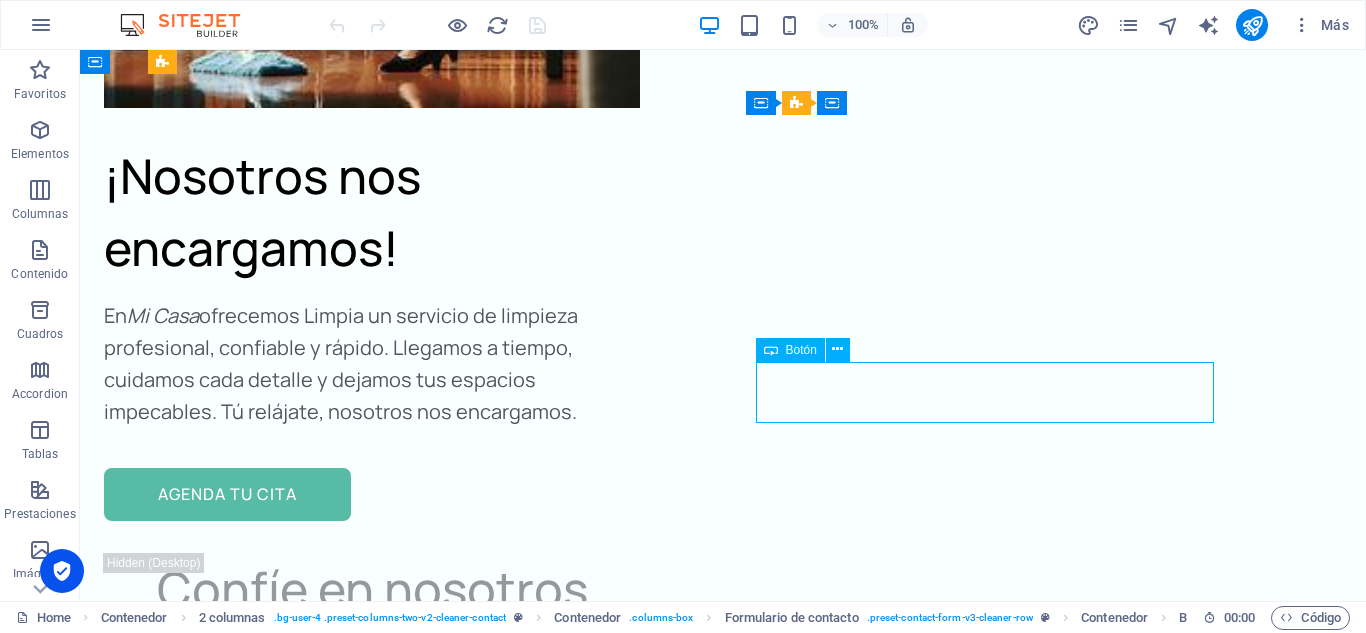 click on "WHATSAPP" at bounding box center (464, 4204) 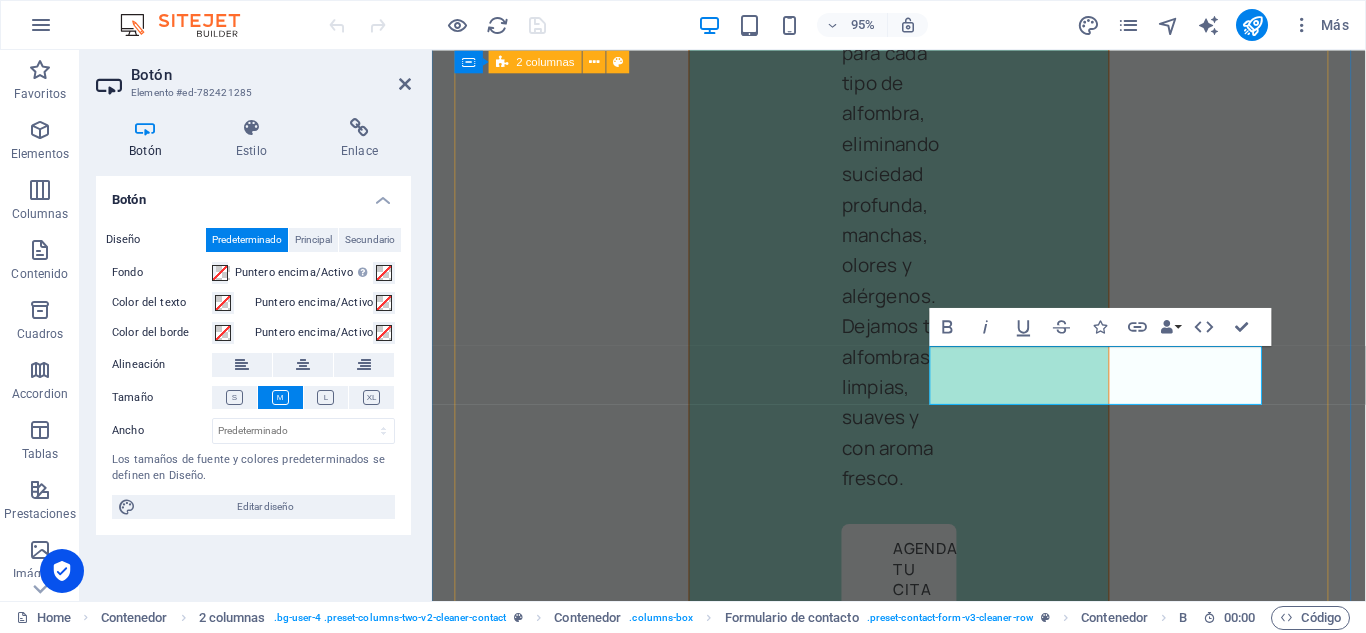 scroll, scrollTop: 10537, scrollLeft: 0, axis: vertical 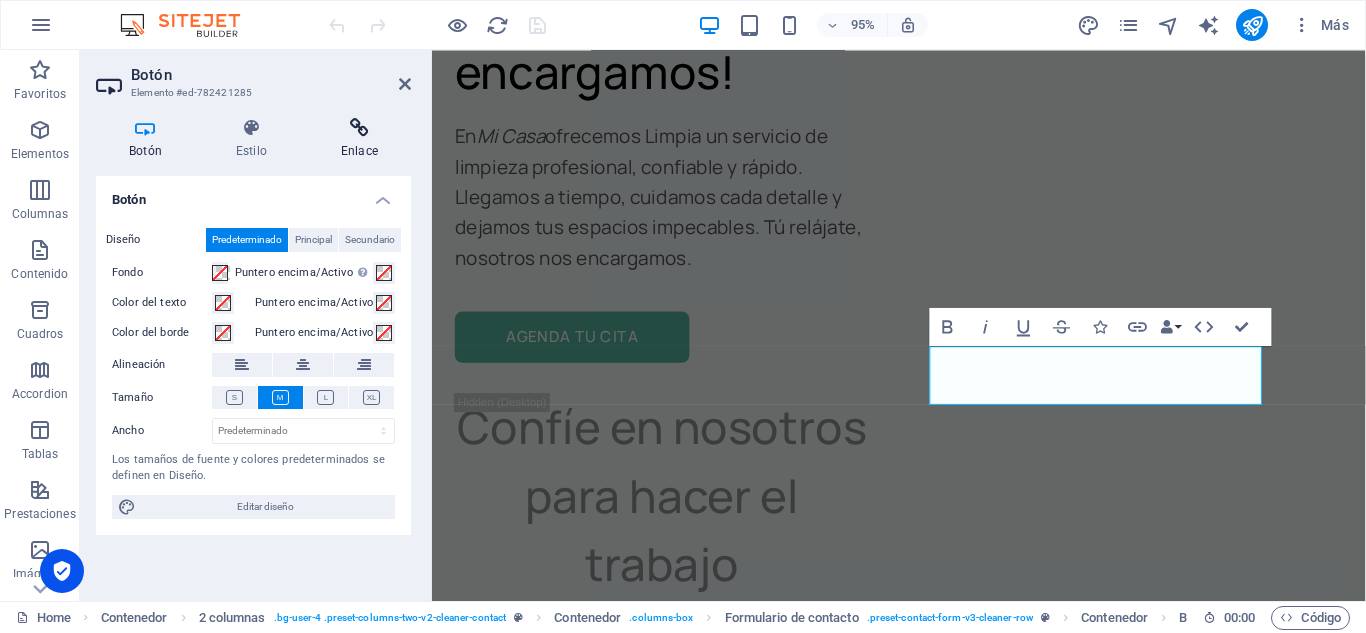 click at bounding box center (359, 128) 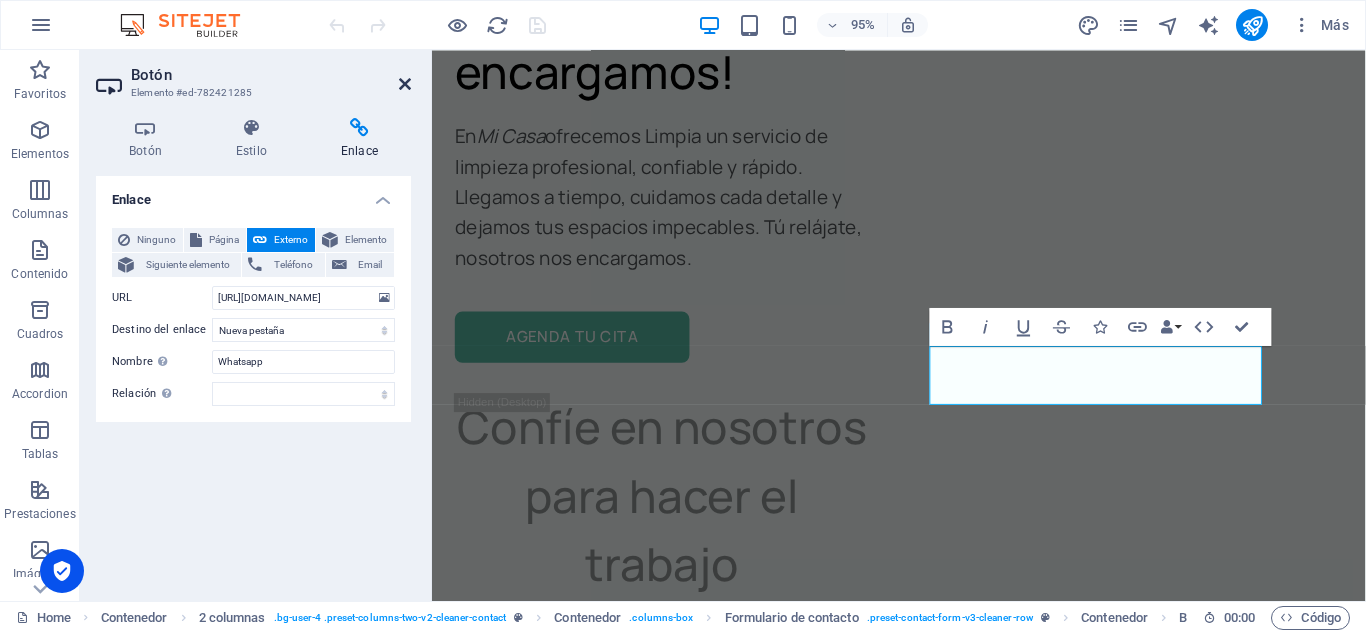 drag, startPoint x: 400, startPoint y: 84, endPoint x: 331, endPoint y: 55, distance: 74.84651 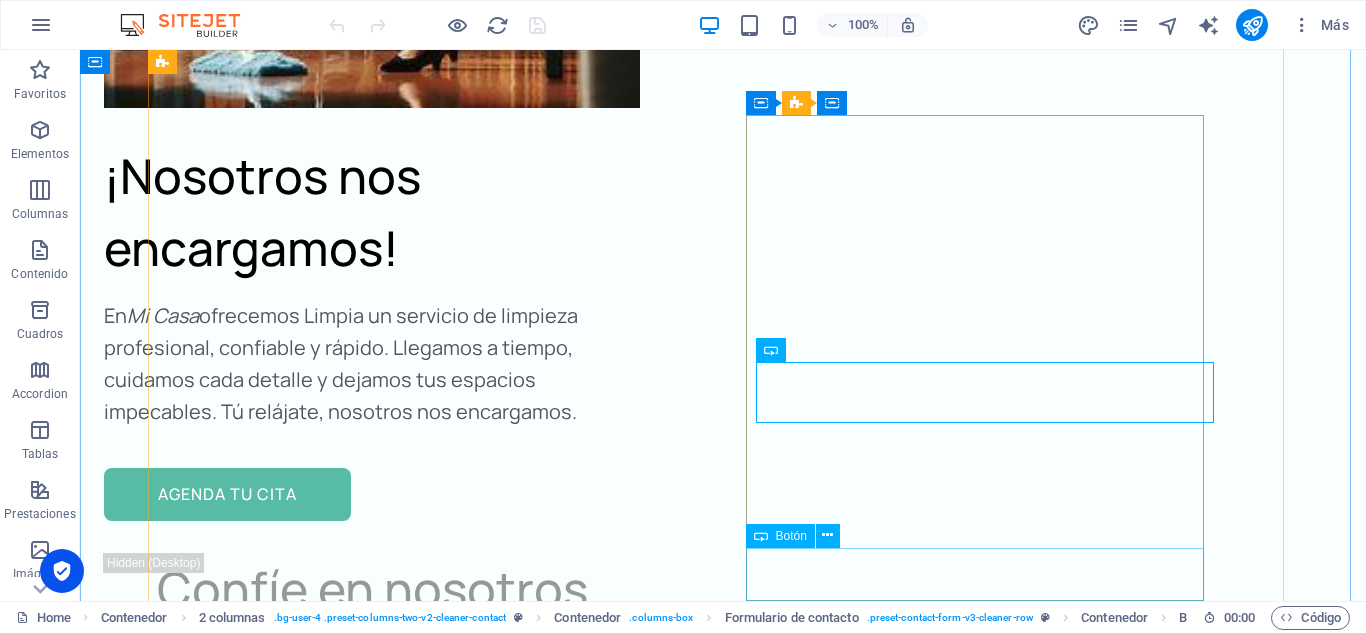 click on "instagram" at bounding box center [464, 4395] 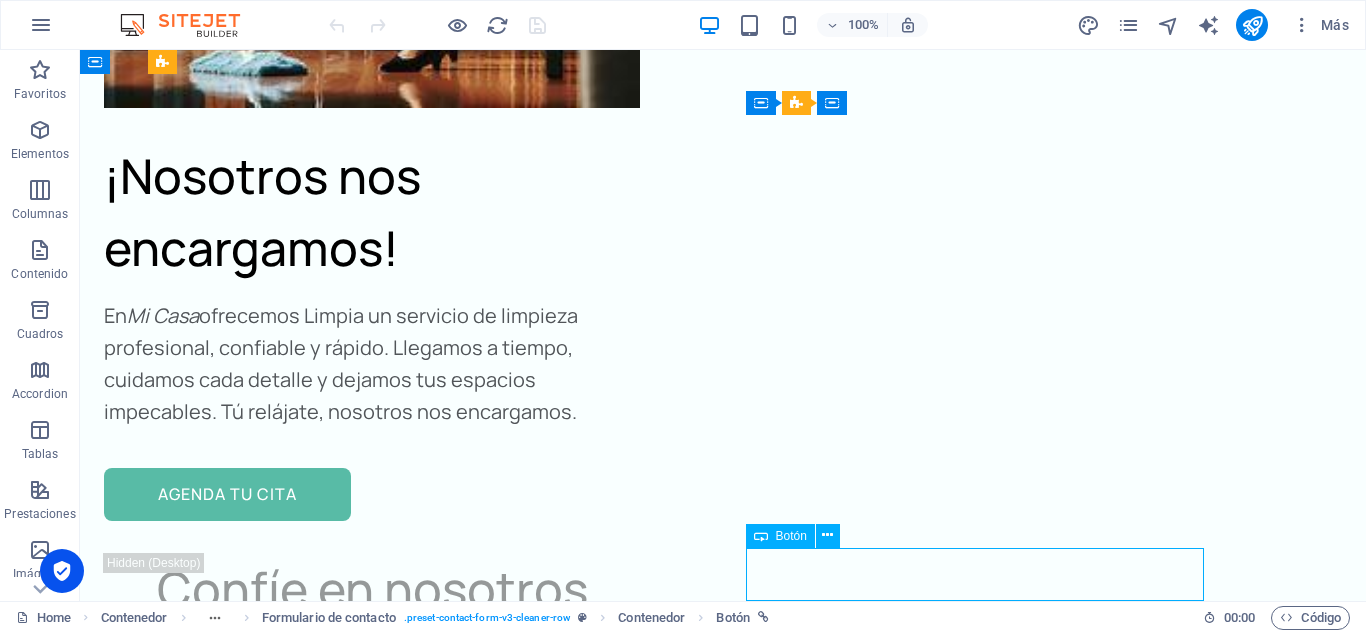 click on "instagram" at bounding box center [464, 4395] 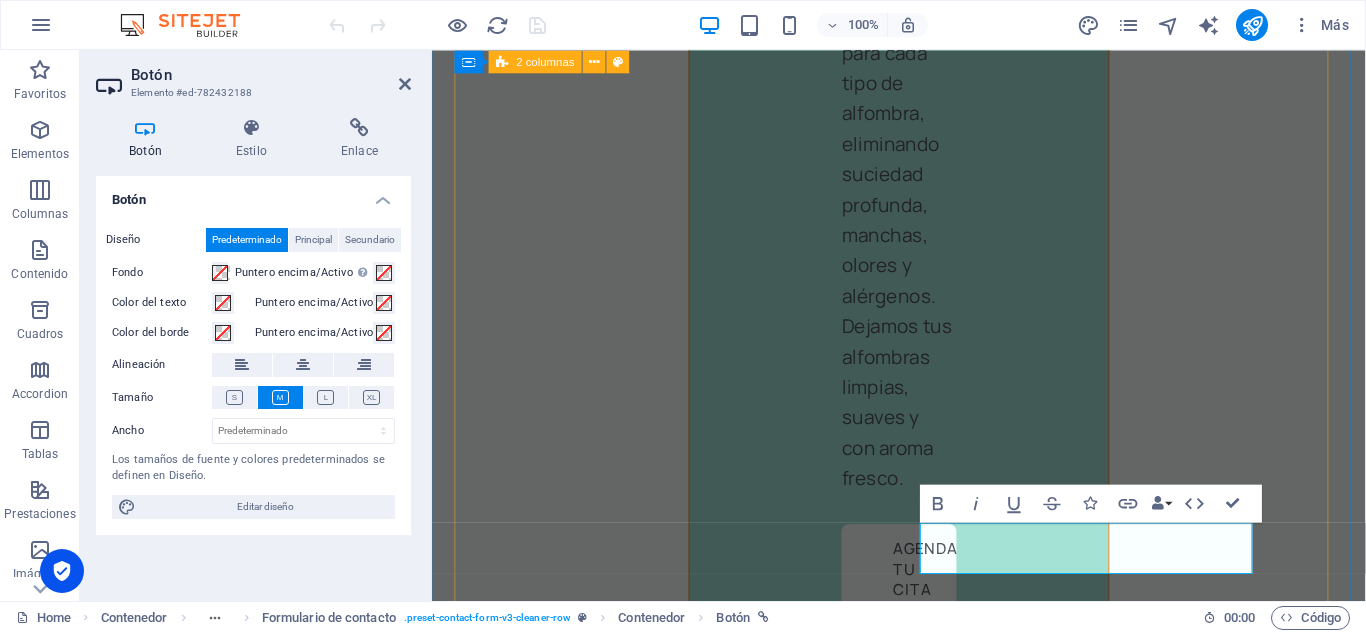 scroll, scrollTop: 10537, scrollLeft: 0, axis: vertical 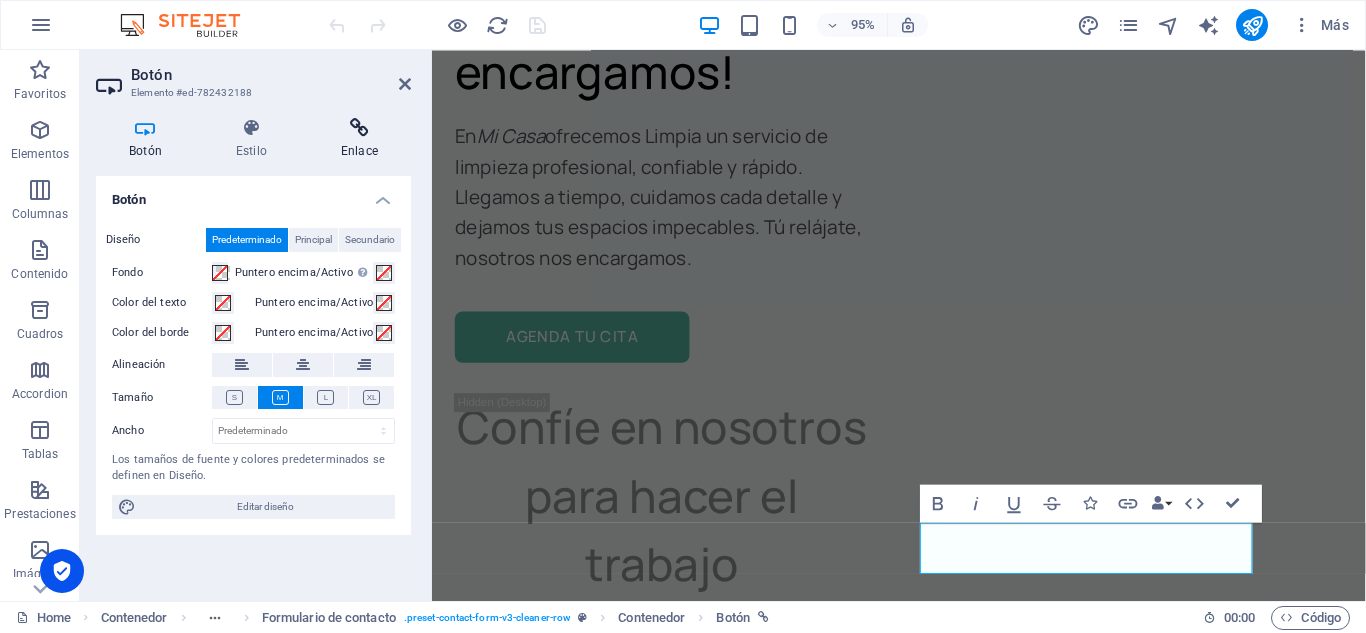 click at bounding box center (359, 128) 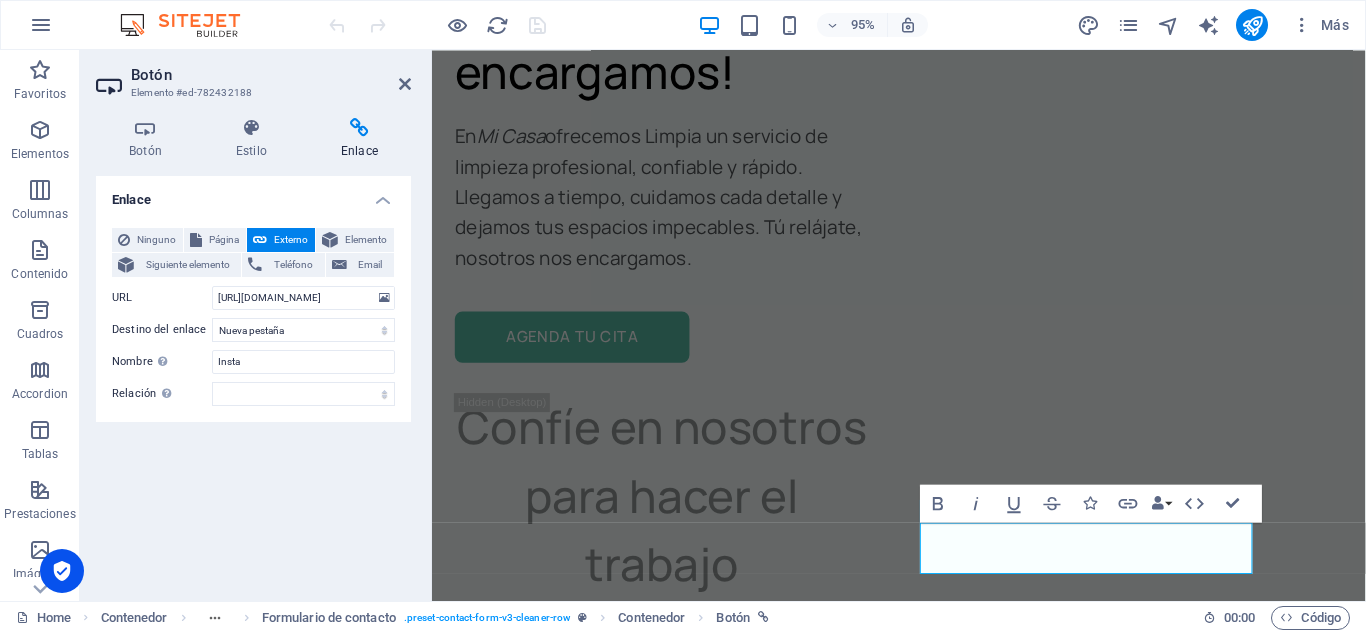 click on "Botón Elemento #ed-782432188 Botón Estilo Enlace Botón Diseño Predeterminado Principal Secundario Fondo Puntero encima/Activo [MEDICAL_DATA] al modo de previsualización para probar el estado activo/puntero encima Color del texto Puntero encima/Activo Color del borde Puntero encima/Activo Alineación Tamaño Ancho Predeterminado px rem % em vh vw Los tamaños de fuente y colores predeterminados se definen en Diseño. Editar diseño Formulario de contacto Element Diseño La forma en la que este elemento se expande en la disposición (Flexbox). Tamaño Predeterminado automático px % 1/1 1/2 1/3 1/4 1/5 1/6 1/7 1/8 1/9 1/10 Crecer Reducir Comprar Disposición de contenedor Visible Visible Opacidad 100 % Desbordamiento Espaciado Margen Predeterminado automático px % rem vw vh Personalizado Personalizado automático px % rem vw vh automático px % rem vw vh automático px % rem vw vh automático px % rem vw vh Espaciado Predeterminado px rem % vh vw Personalizado Personalizado px rem % vh vw px rem % vh vw px rem %" at bounding box center [256, 325] 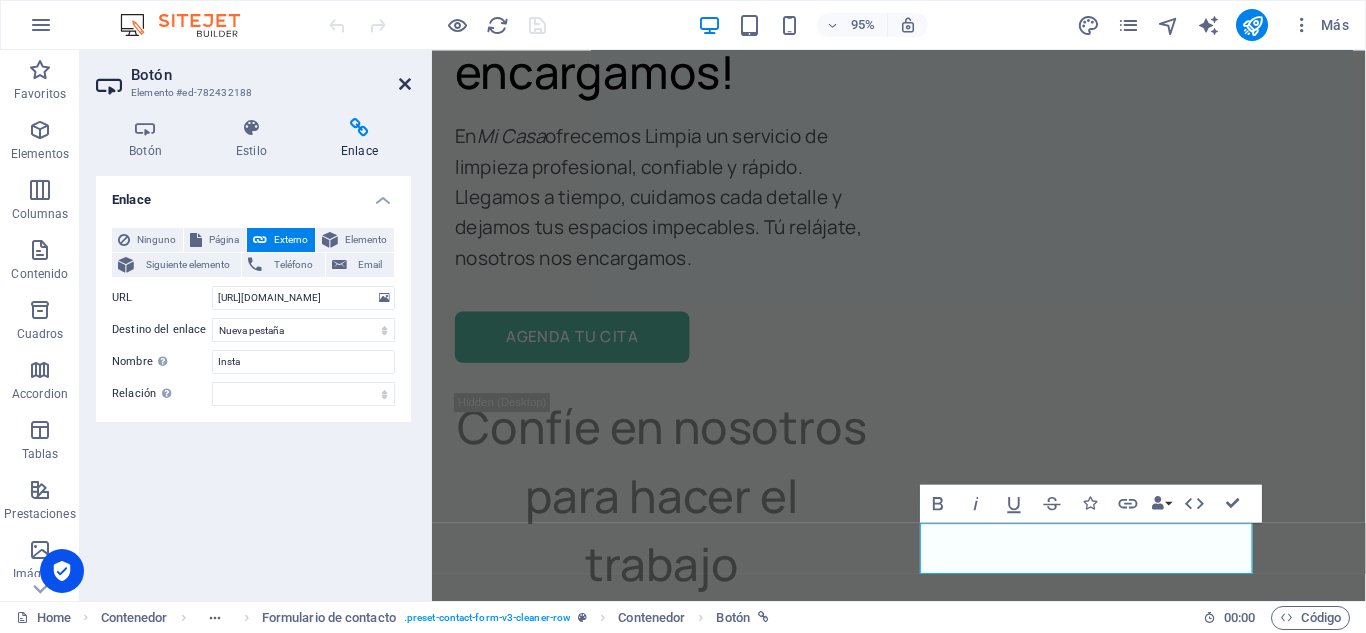 drag, startPoint x: 403, startPoint y: 86, endPoint x: 323, endPoint y: 42, distance: 91.3017 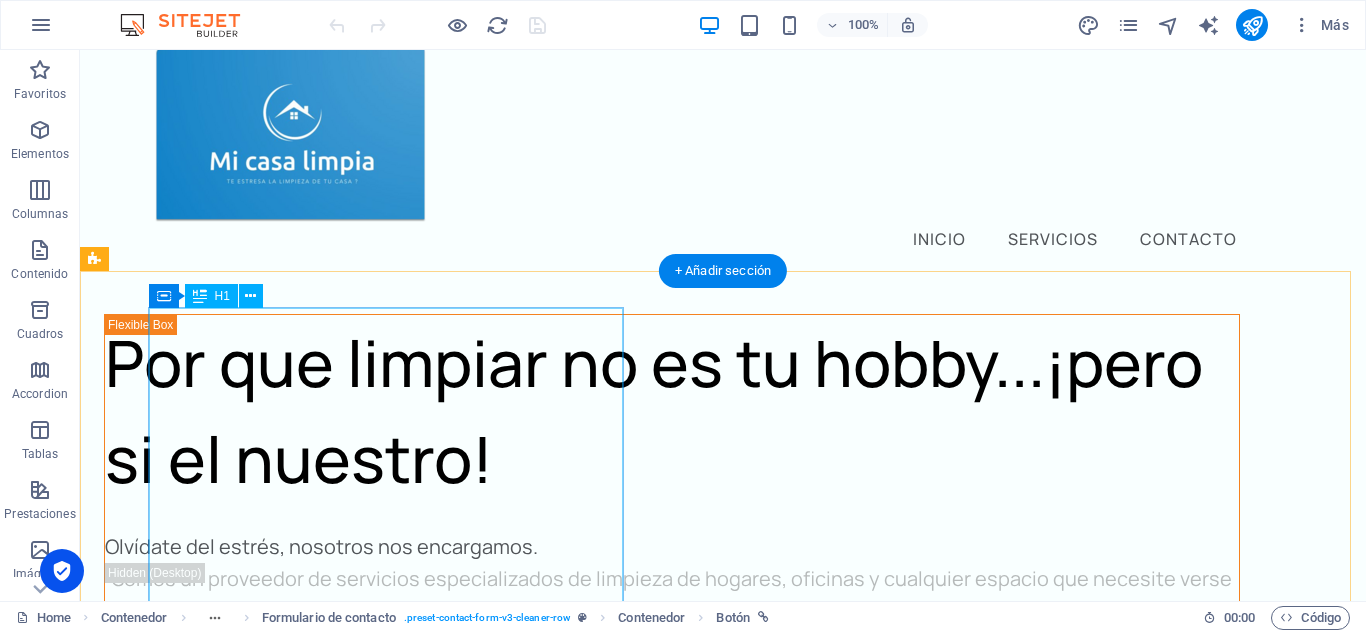 scroll, scrollTop: 0, scrollLeft: 0, axis: both 